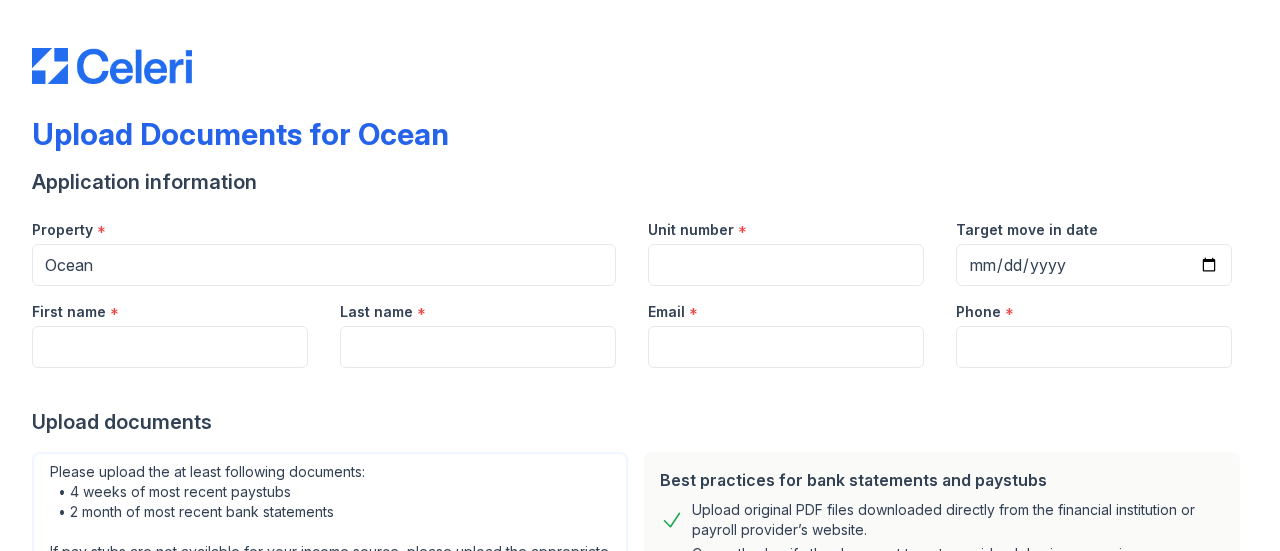 scroll, scrollTop: 0, scrollLeft: 0, axis: both 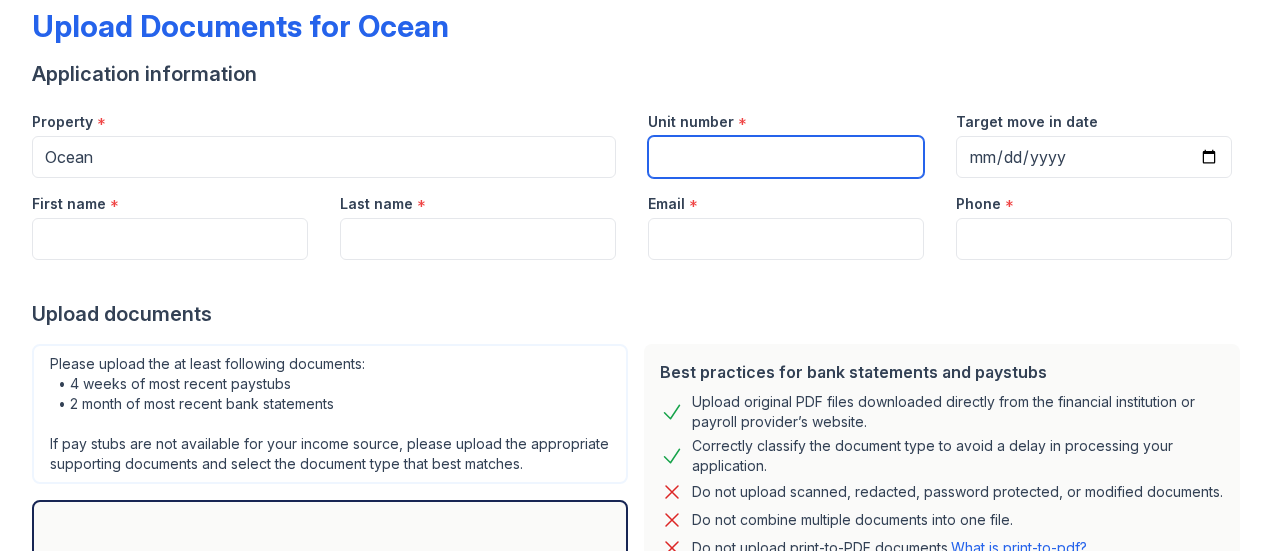 click on "Unit number" at bounding box center (786, 157) 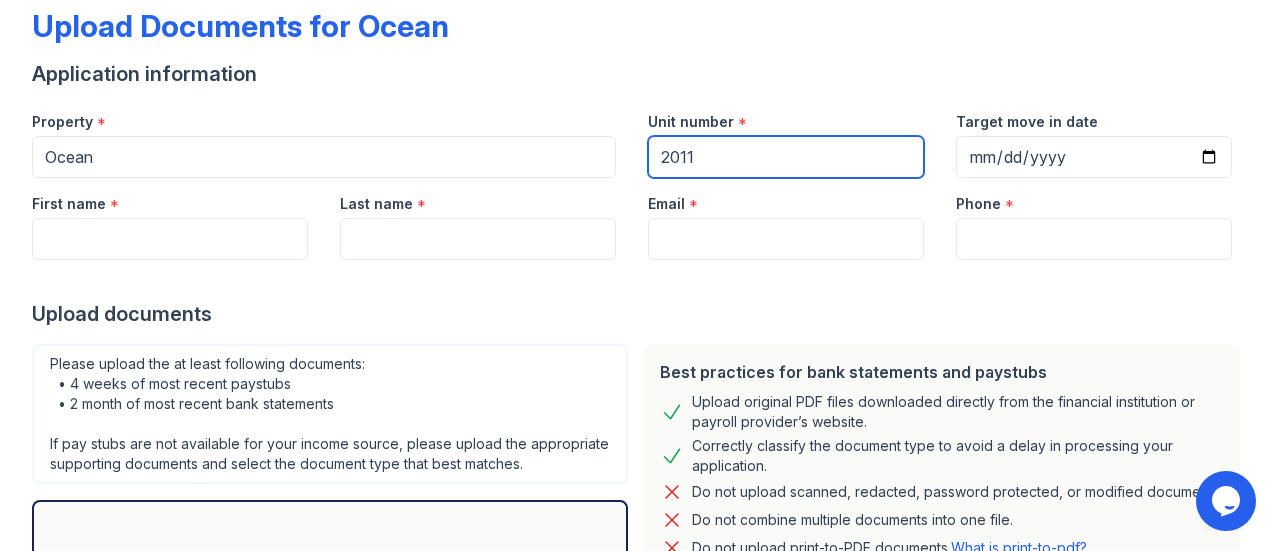 scroll, scrollTop: 0, scrollLeft: 0, axis: both 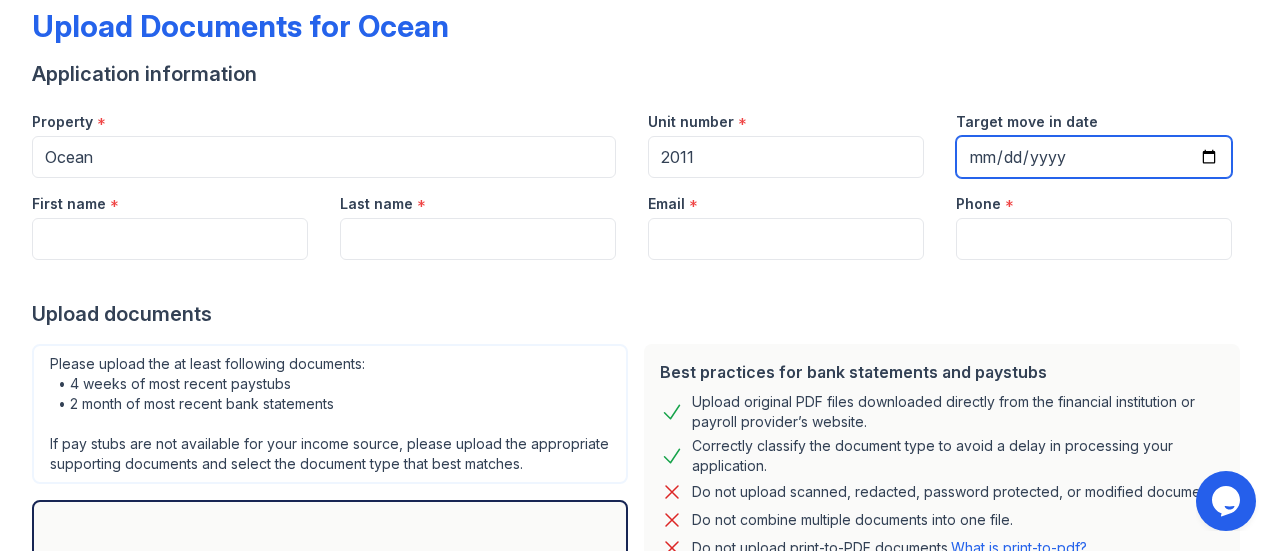 click on "Target move in date" at bounding box center (1094, 157) 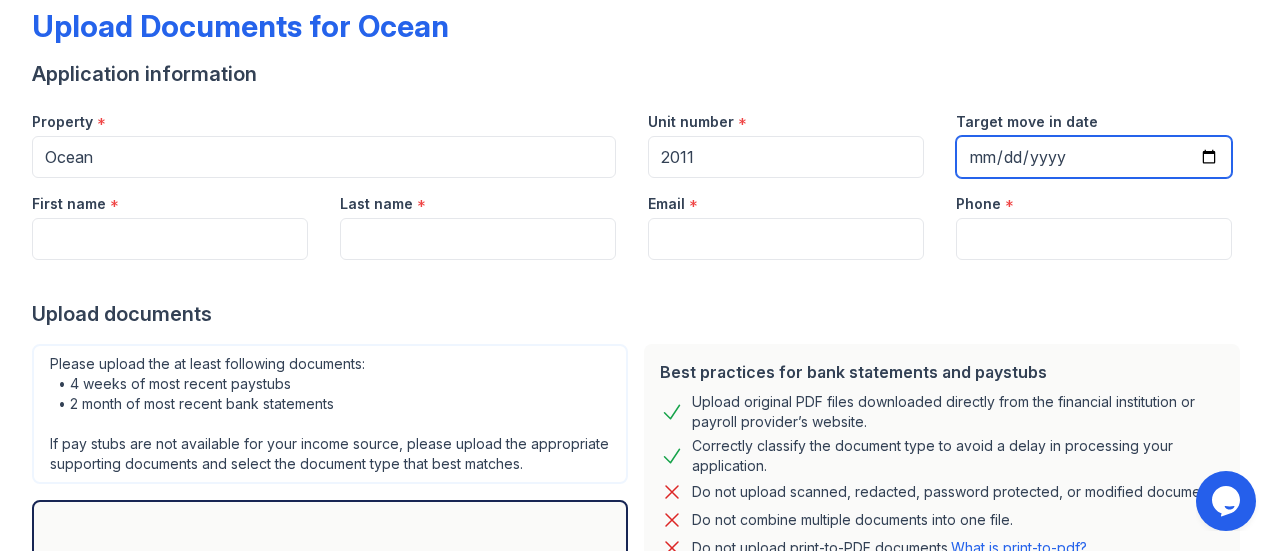 type on "[DATE]" 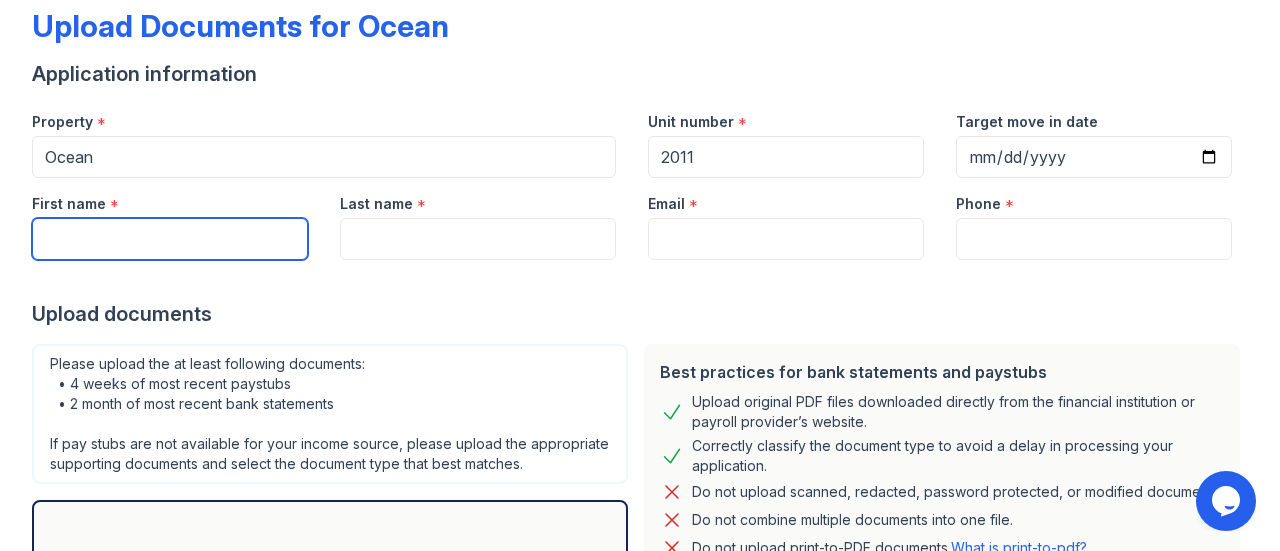 click on "First name" at bounding box center (170, 239) 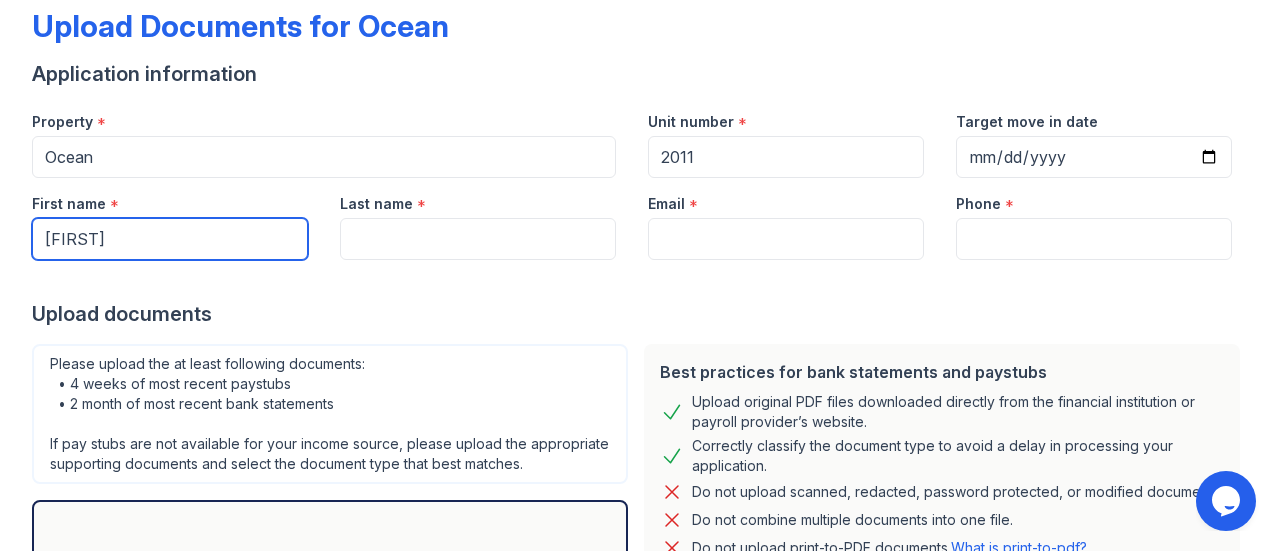 type on "[FIRST]" 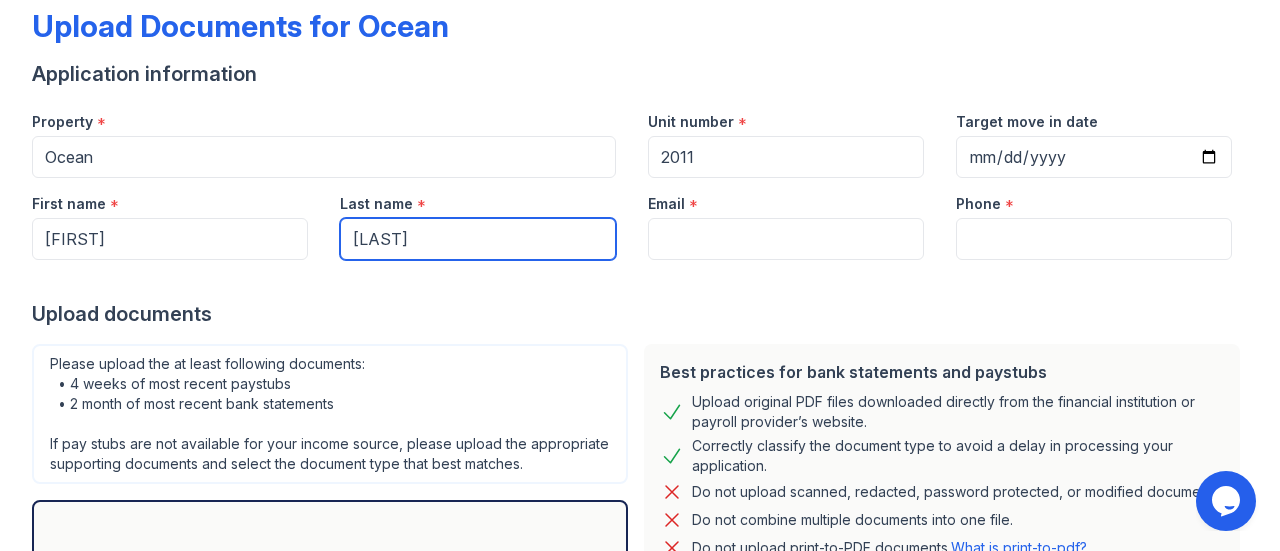 type on "[LAST]" 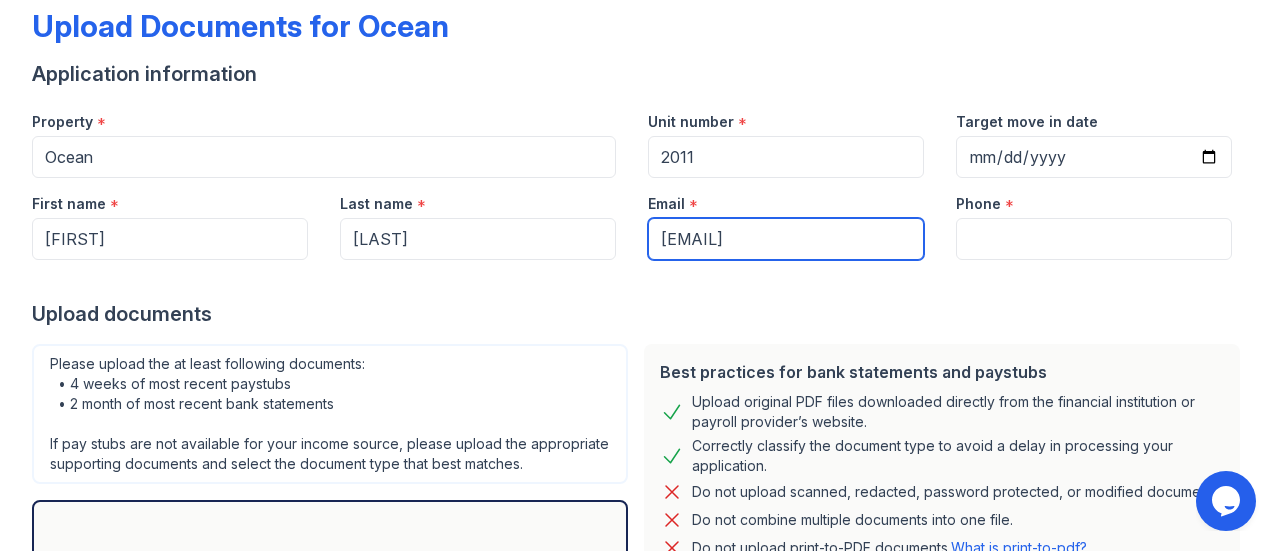 type on "[EMAIL]" 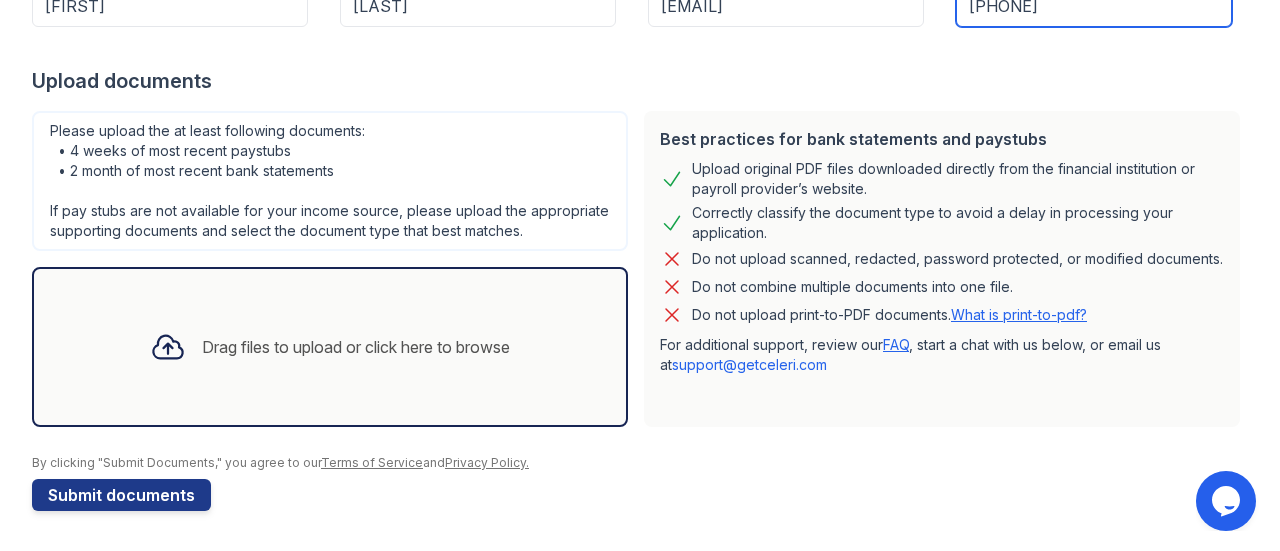 scroll, scrollTop: 359, scrollLeft: 0, axis: vertical 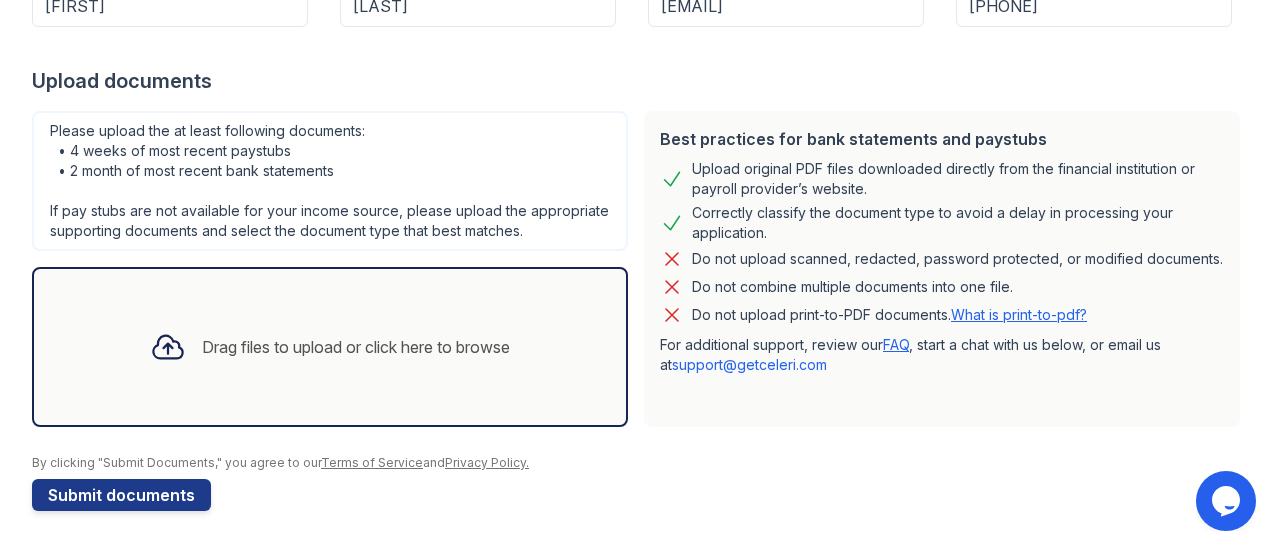click 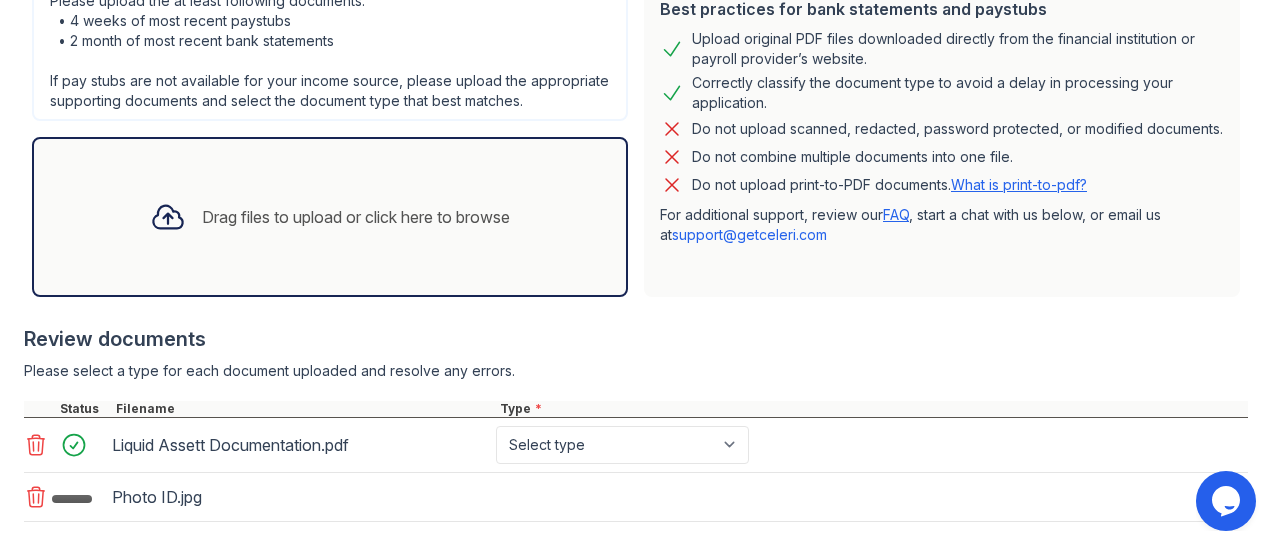 scroll, scrollTop: 474, scrollLeft: 0, axis: vertical 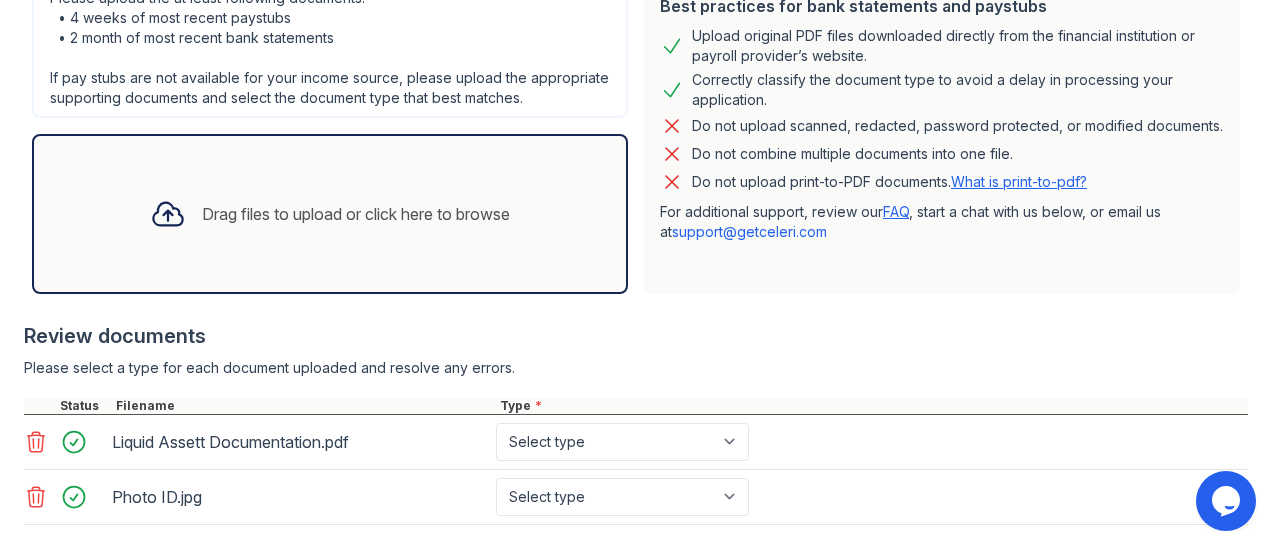 click at bounding box center [168, 214] 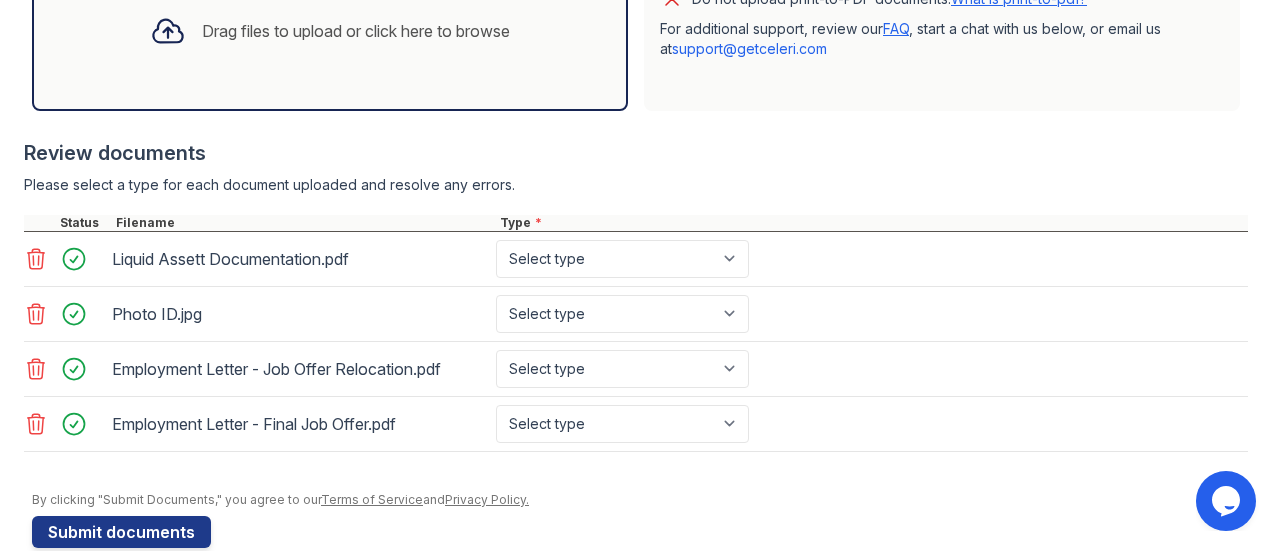 scroll, scrollTop: 658, scrollLeft: 0, axis: vertical 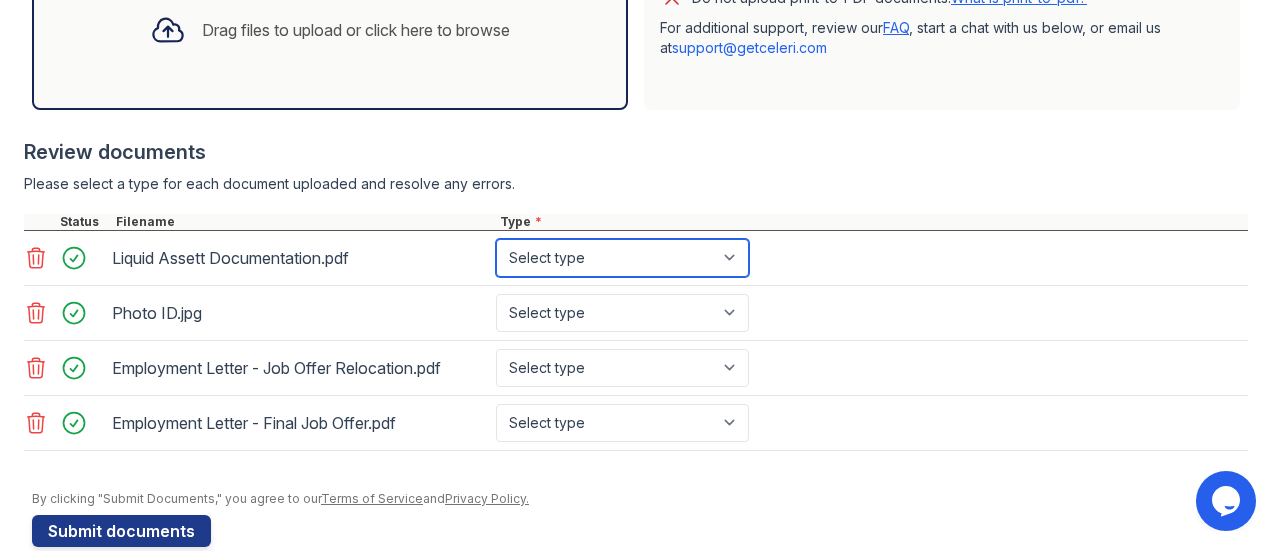 click on "Select type
Paystub
Bank Statement
Offer Letter
Tax Documents
Benefit Award Letter
Investment Account Statement
Other" at bounding box center (622, 258) 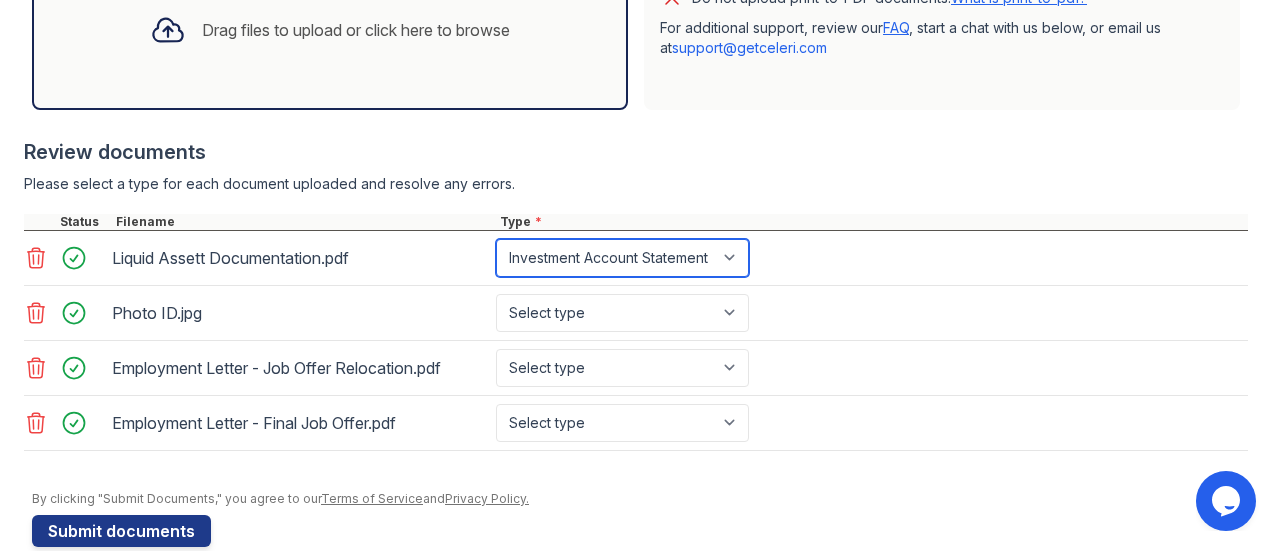 click on "Select type
Paystub
Bank Statement
Offer Letter
Tax Documents
Benefit Award Letter
Investment Account Statement
Other" at bounding box center [622, 258] 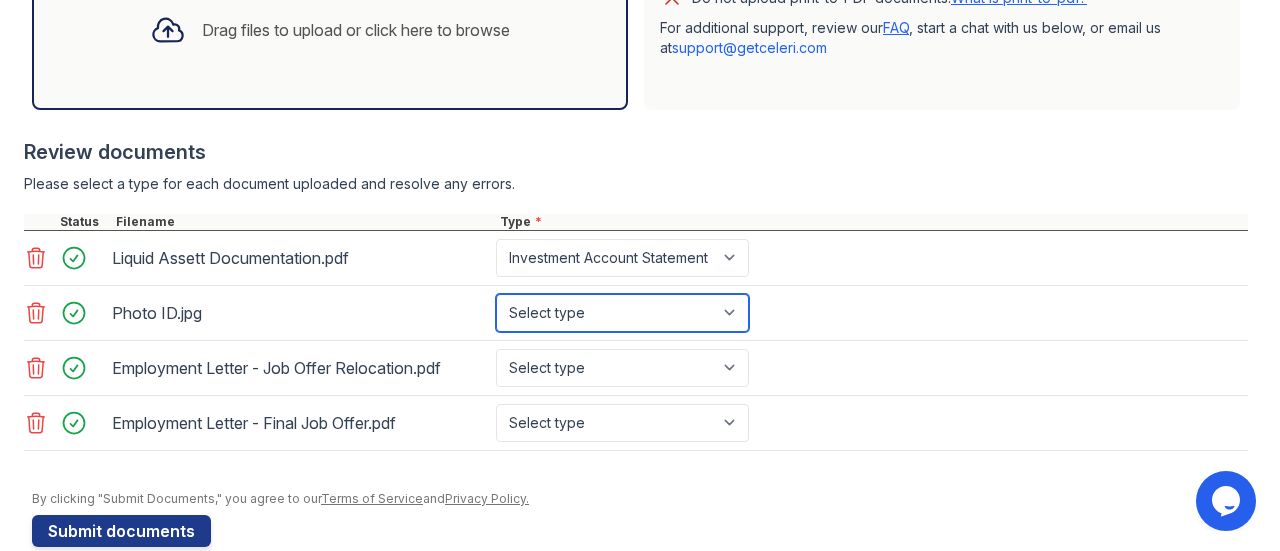 click on "Select type
Paystub
Bank Statement
Offer Letter
Tax Documents
Benefit Award Letter
Investment Account Statement
Other" at bounding box center [622, 313] 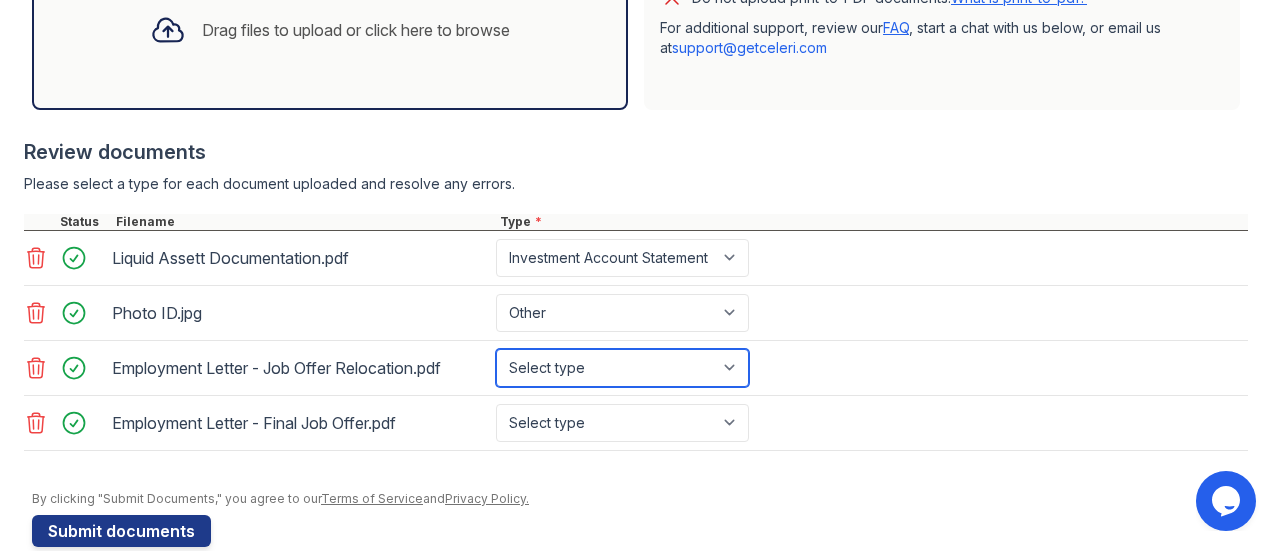 click on "Select type
Paystub
Bank Statement
Offer Letter
Tax Documents
Benefit Award Letter
Investment Account Statement
Other" at bounding box center [622, 368] 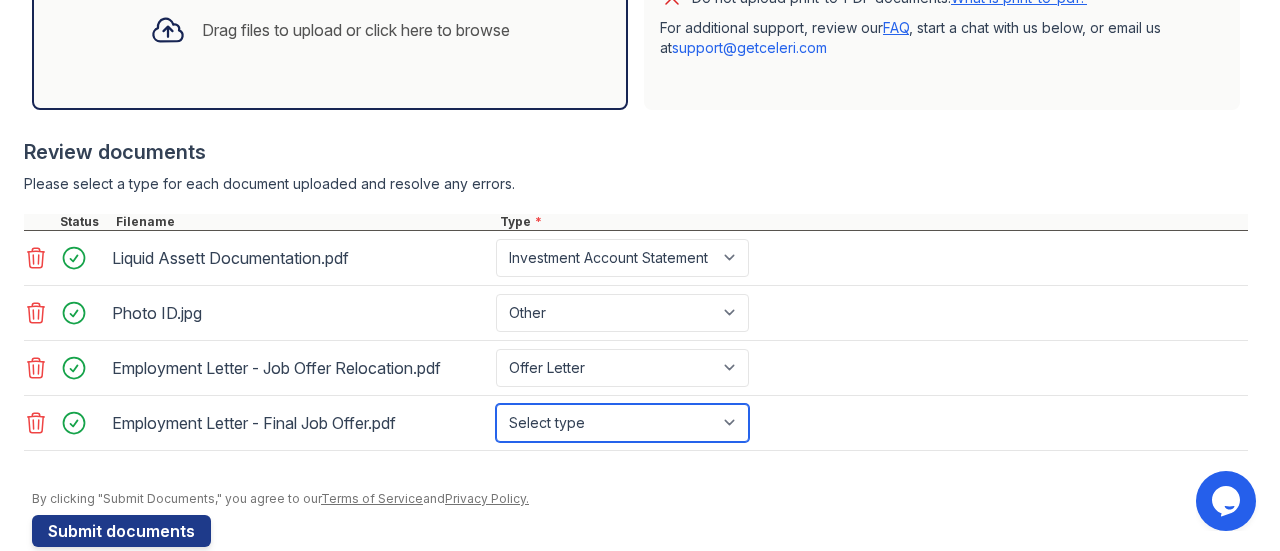 click on "Select type
Paystub
Bank Statement
Offer Letter
Tax Documents
Benefit Award Letter
Investment Account Statement
Other" at bounding box center (622, 423) 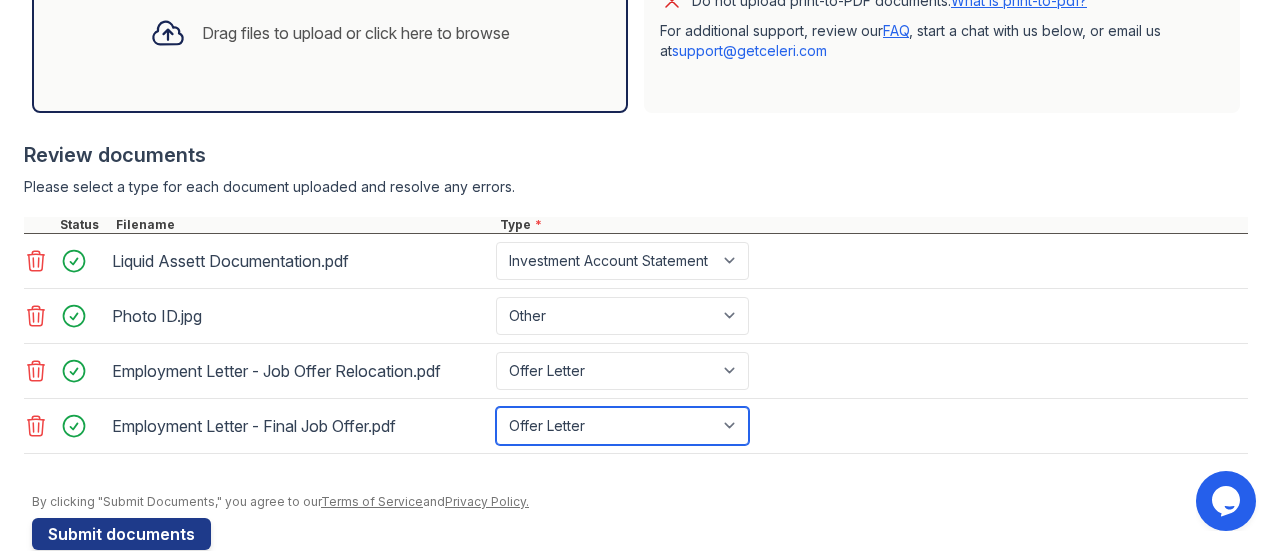 scroll, scrollTop: 647, scrollLeft: 0, axis: vertical 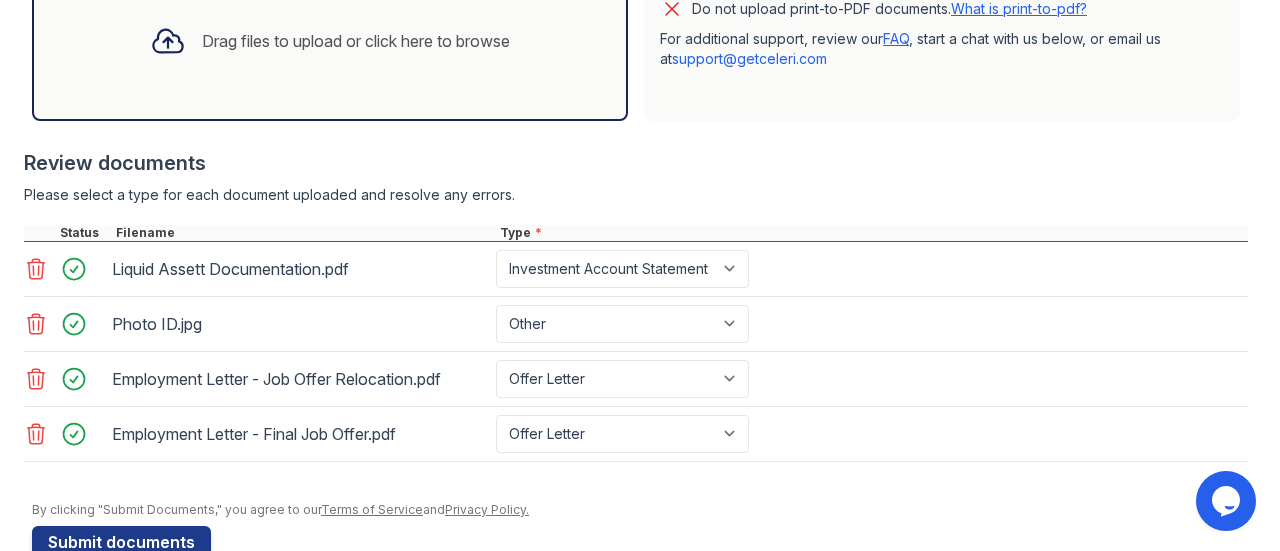 click on "Drag files to upload or click here to browse" at bounding box center [356, 41] 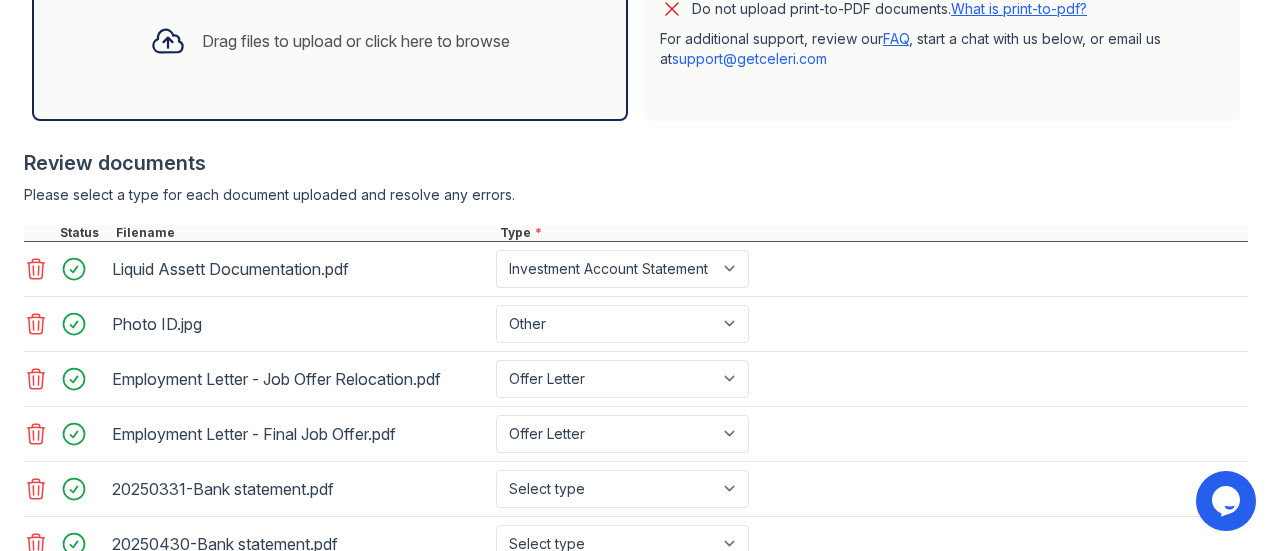 scroll, scrollTop: 816, scrollLeft: 0, axis: vertical 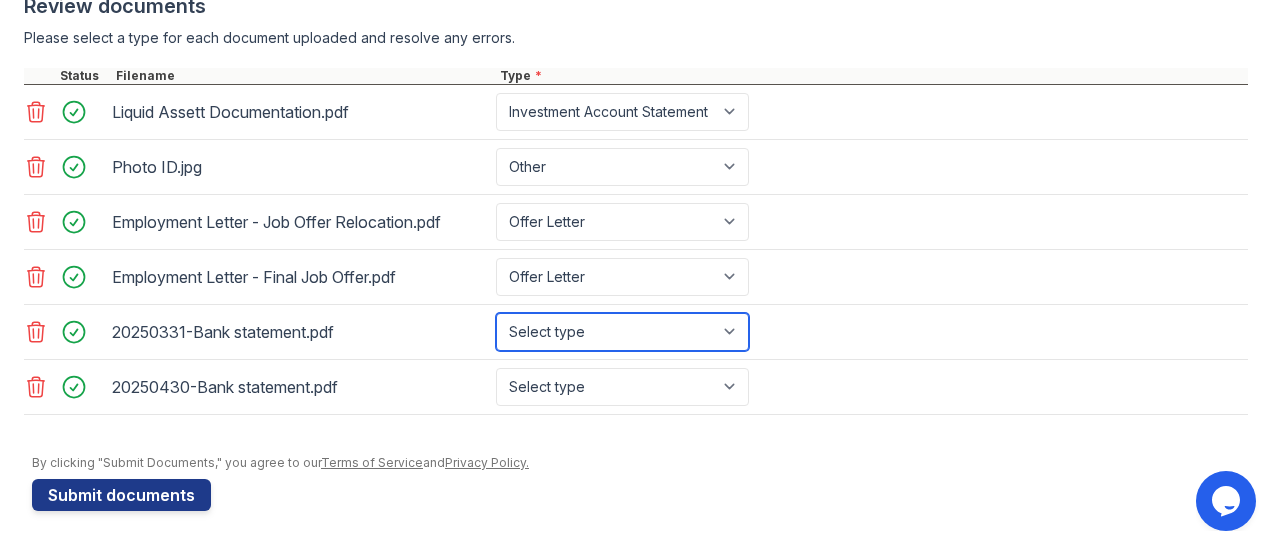 click on "Select type
Paystub
Bank Statement
Offer Letter
Tax Documents
Benefit Award Letter
Investment Account Statement
Other" at bounding box center (622, 332) 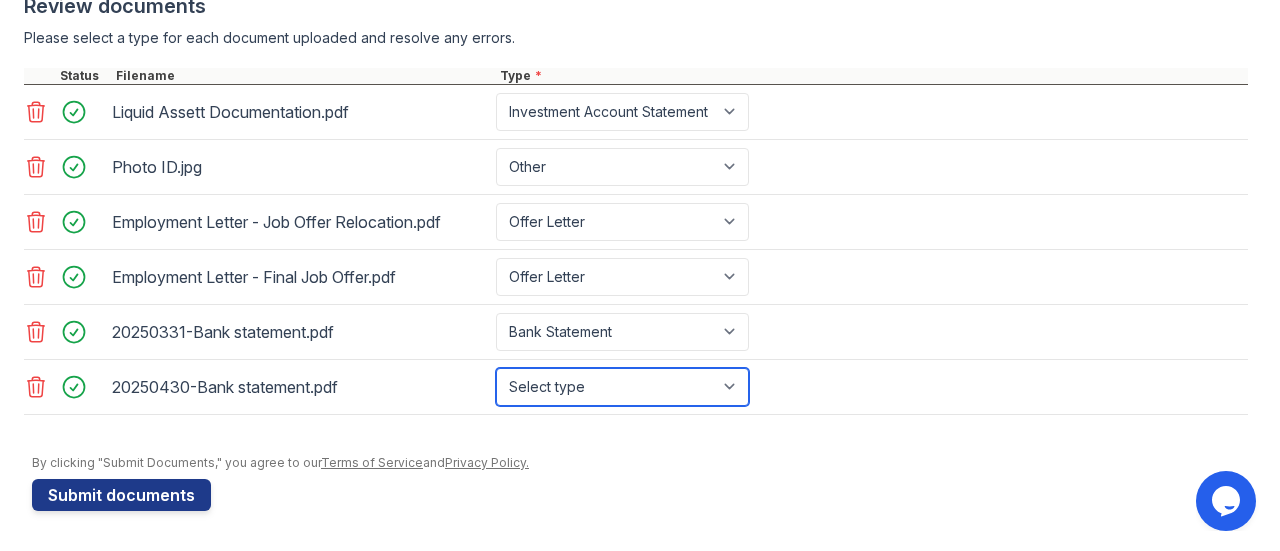 click on "Select type
Paystub
Bank Statement
Offer Letter
Tax Documents
Benefit Award Letter
Investment Account Statement
Other" at bounding box center (622, 387) 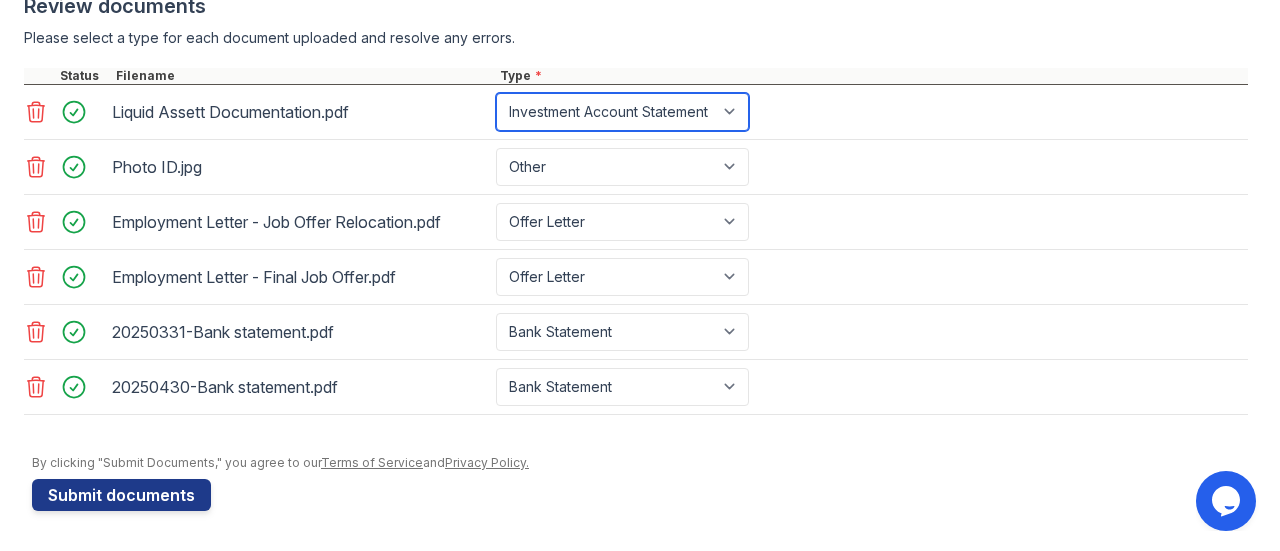 click on "Select type
Paystub
Bank Statement
Offer Letter
Tax Documents
Benefit Award Letter
Investment Account Statement
Other" at bounding box center [622, 112] 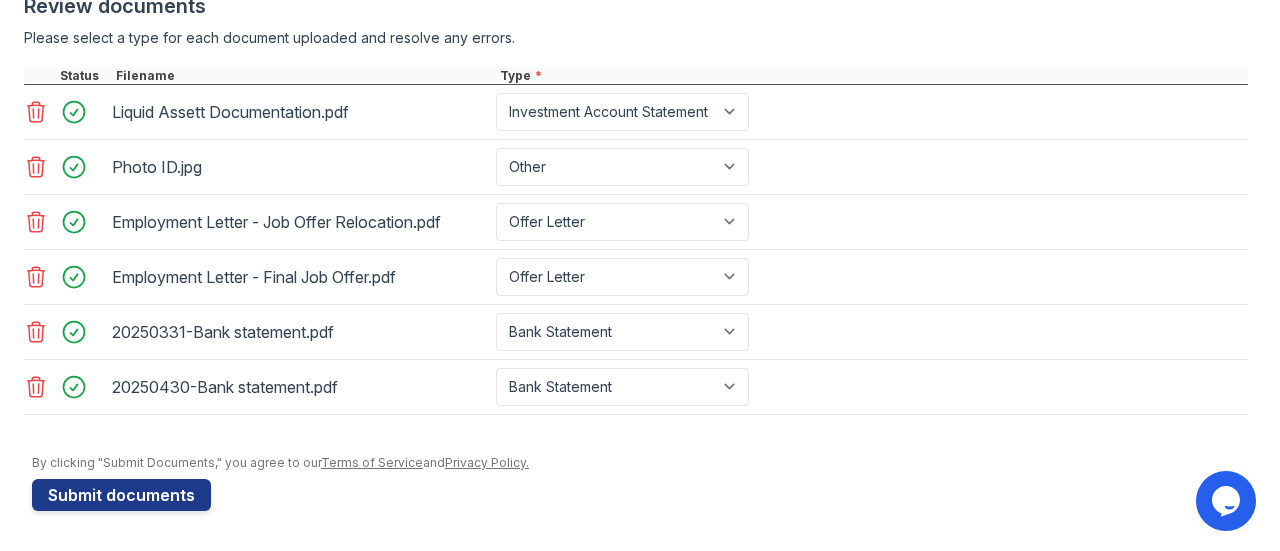 click at bounding box center (636, 58) 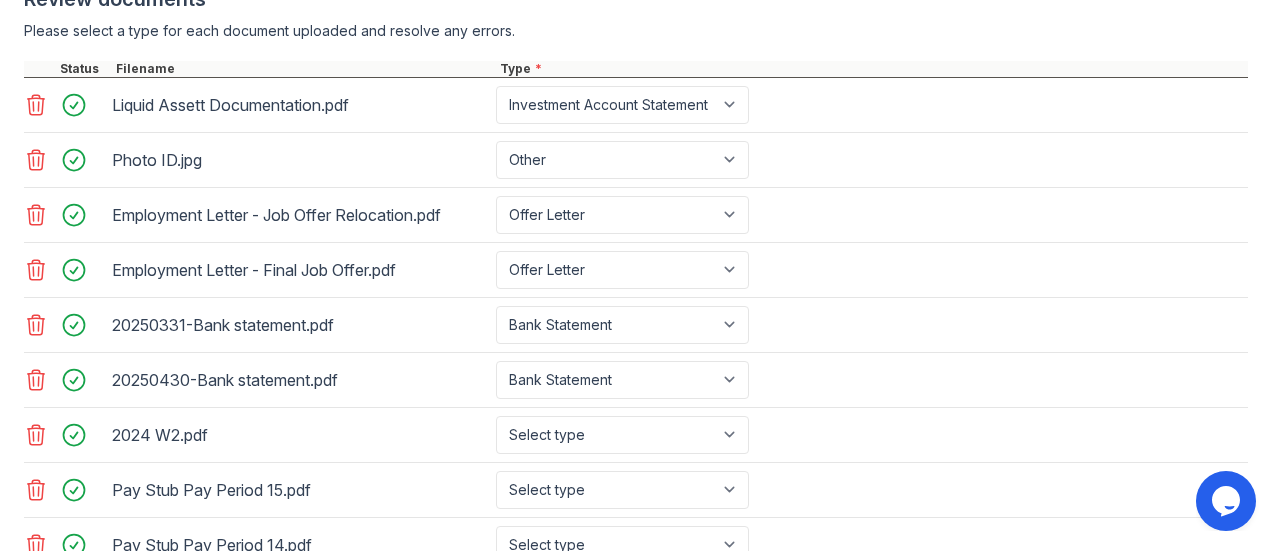scroll, scrollTop: 978, scrollLeft: 0, axis: vertical 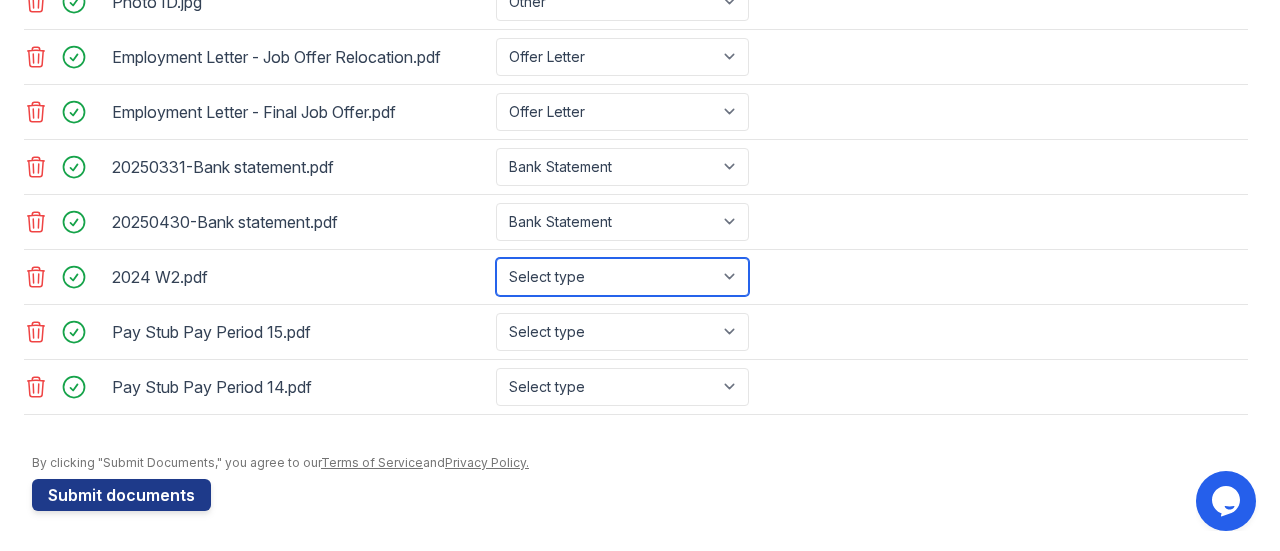 click on "Select type
Paystub
Bank Statement
Offer Letter
Tax Documents
Benefit Award Letter
Investment Account Statement
Other" at bounding box center [622, 277] 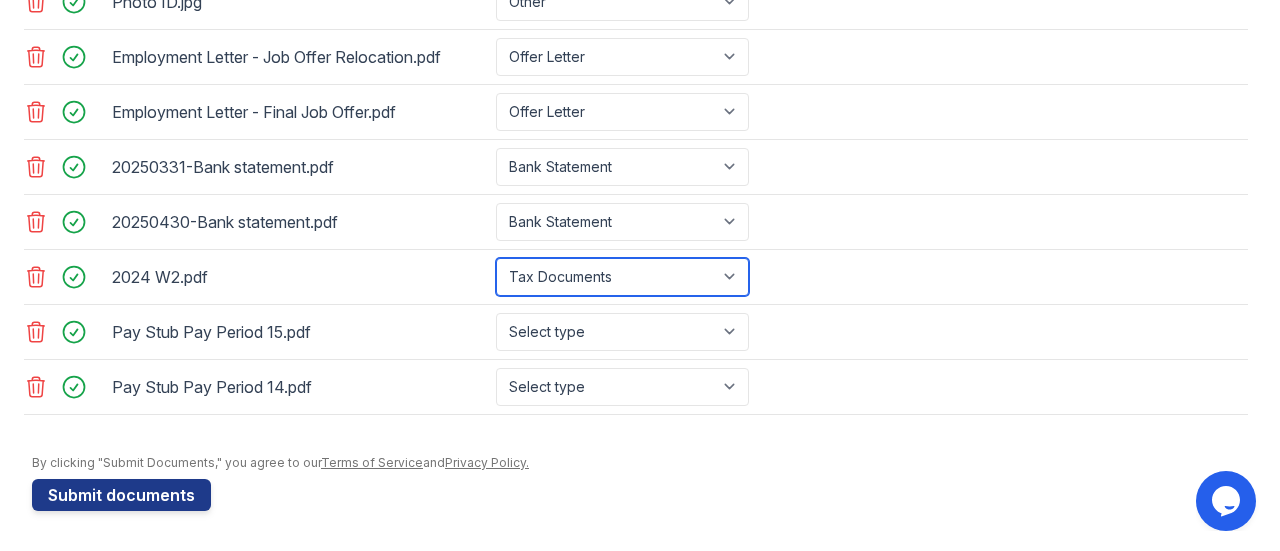 click on "Select type
Paystub
Bank Statement
Offer Letter
Tax Documents
Benefit Award Letter
Investment Account Statement
Other" at bounding box center (622, 277) 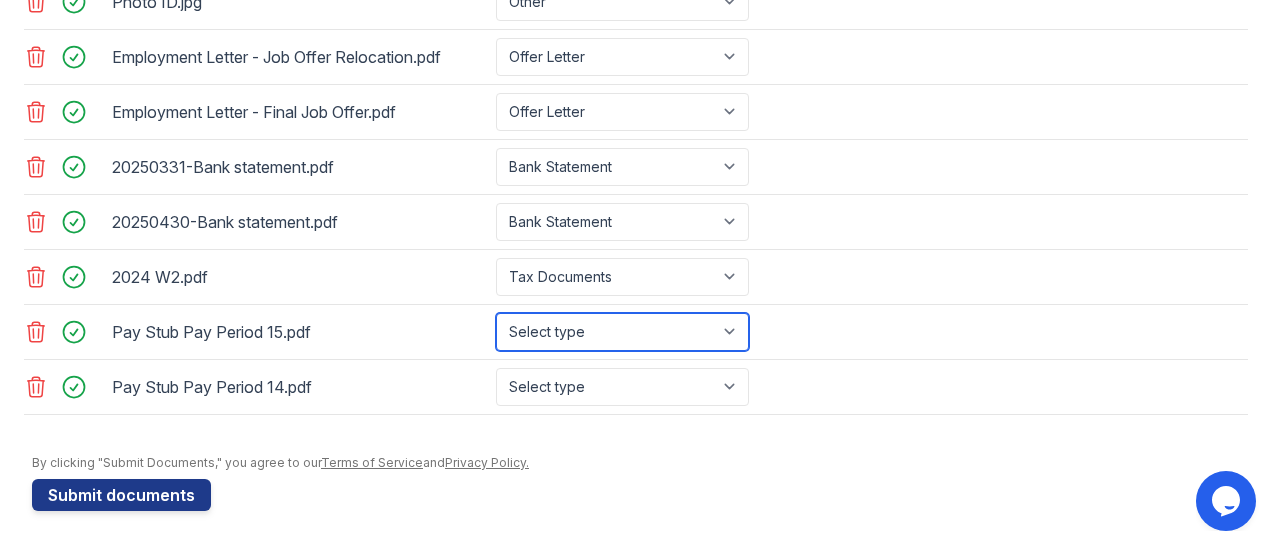 click on "Select type
Paystub
Bank Statement
Offer Letter
Tax Documents
Benefit Award Letter
Investment Account Statement
Other" at bounding box center (622, 332) 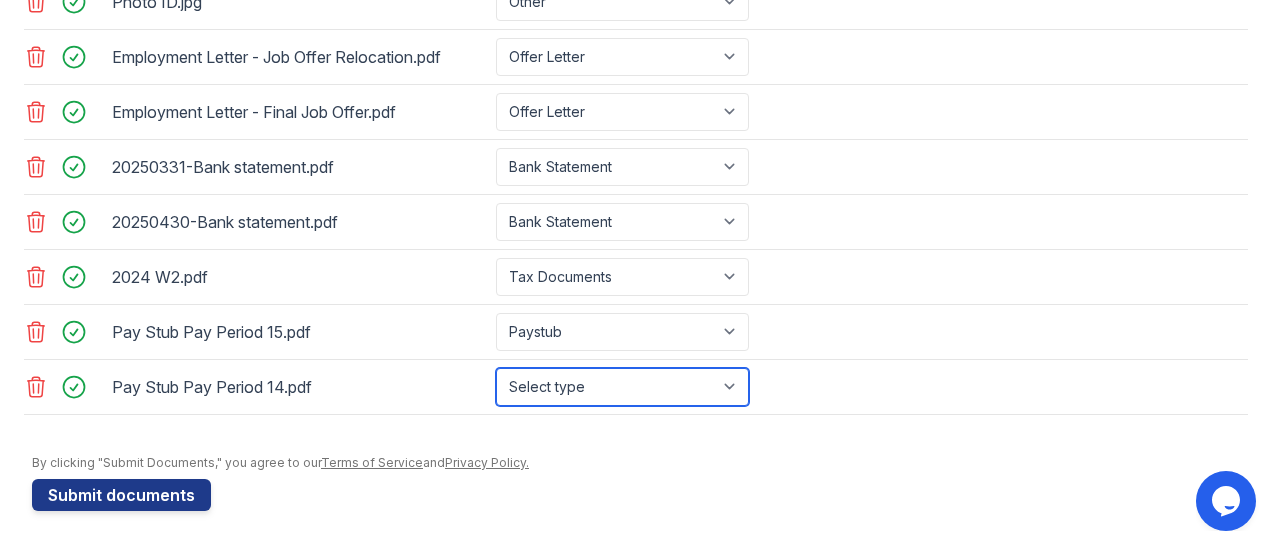 click on "Select type
Paystub
Bank Statement
Offer Letter
Tax Documents
Benefit Award Letter
Investment Account Statement
Other" at bounding box center [622, 387] 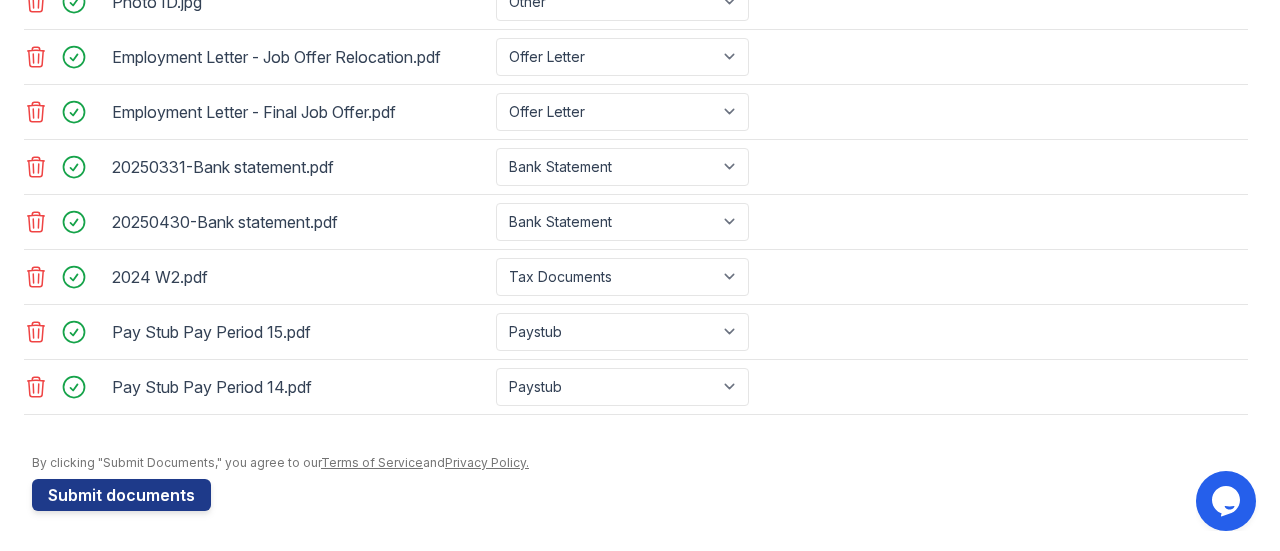 click at bounding box center [640, 445] 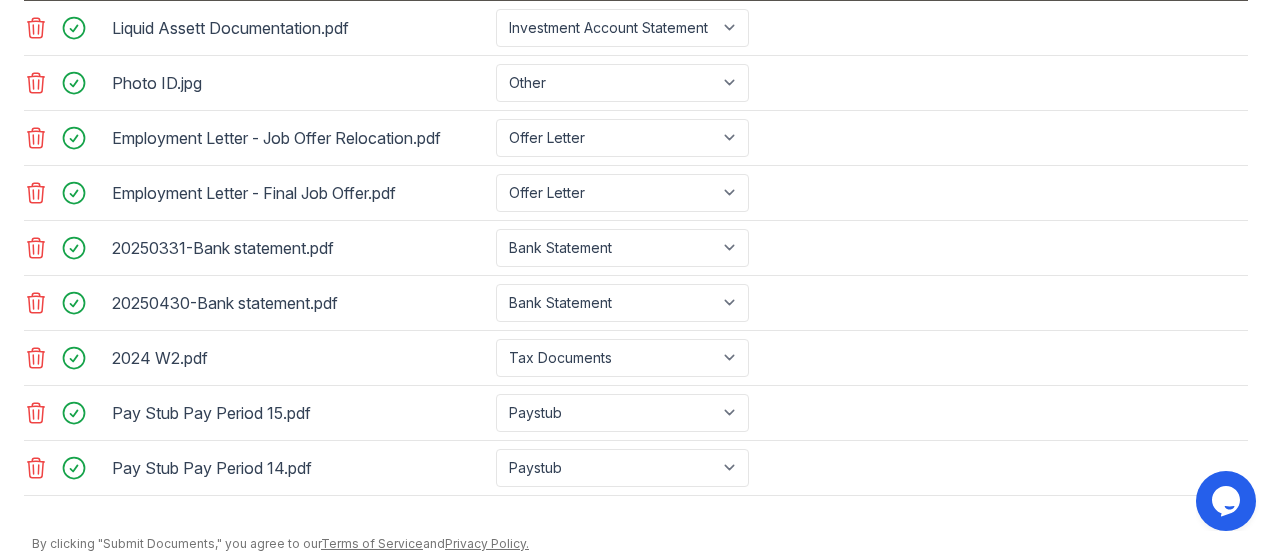 scroll, scrollTop: 978, scrollLeft: 0, axis: vertical 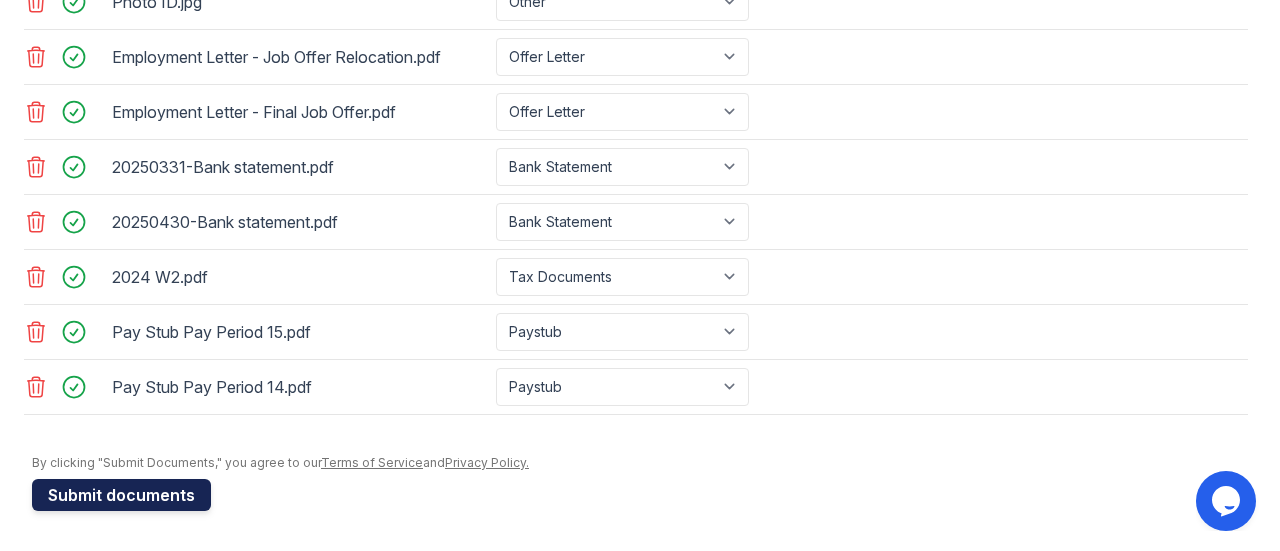 click on "Submit documents" at bounding box center (121, 495) 